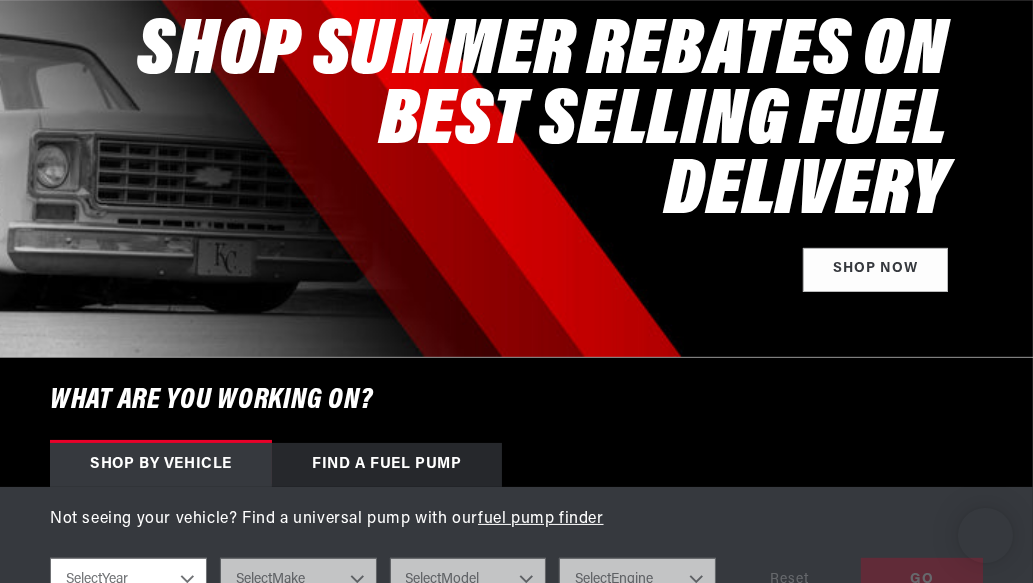 scroll, scrollTop: 335, scrollLeft: 0, axis: vertical 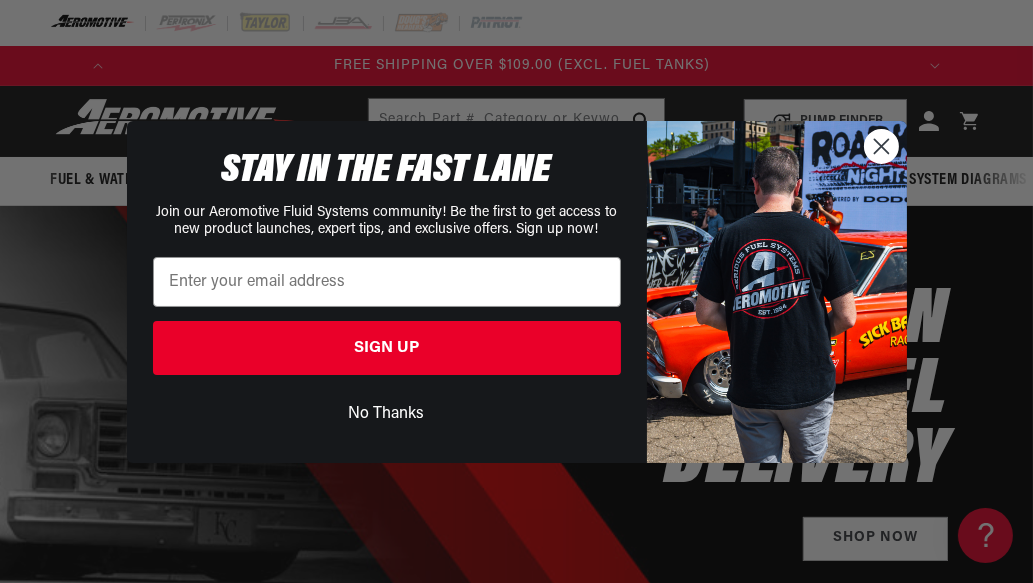 click on "No Thanks" at bounding box center [387, 414] 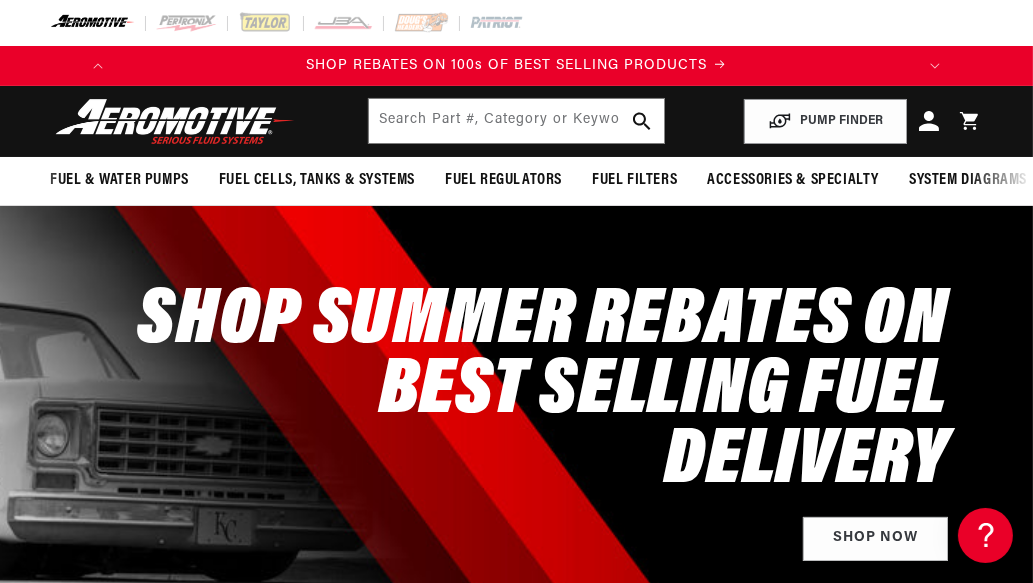 scroll, scrollTop: 0, scrollLeft: 791, axis: horizontal 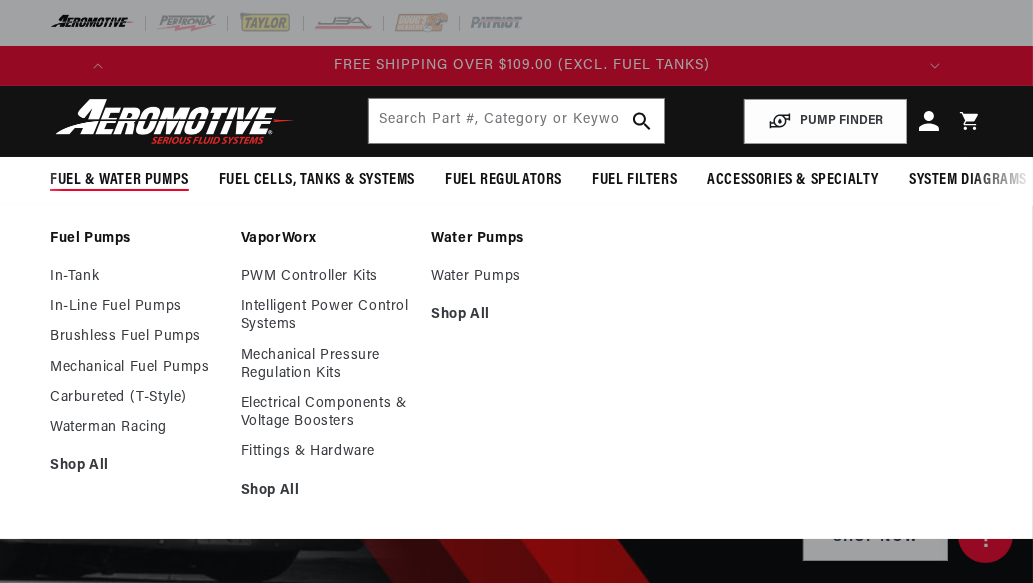 click on "Fuel & Water Pumps" at bounding box center (119, 180) 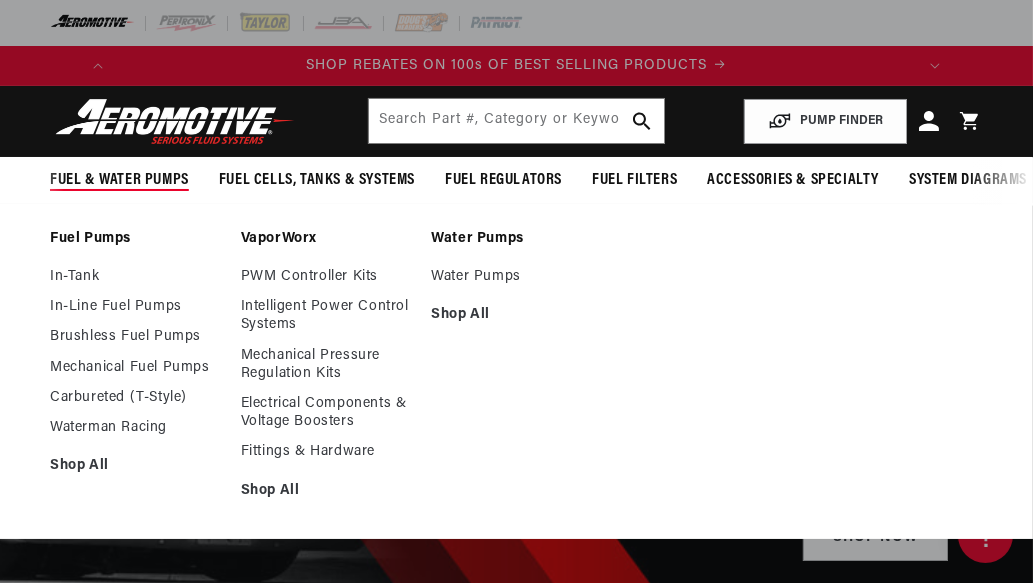 click on "Fuel & Water Pumps" at bounding box center [119, 180] 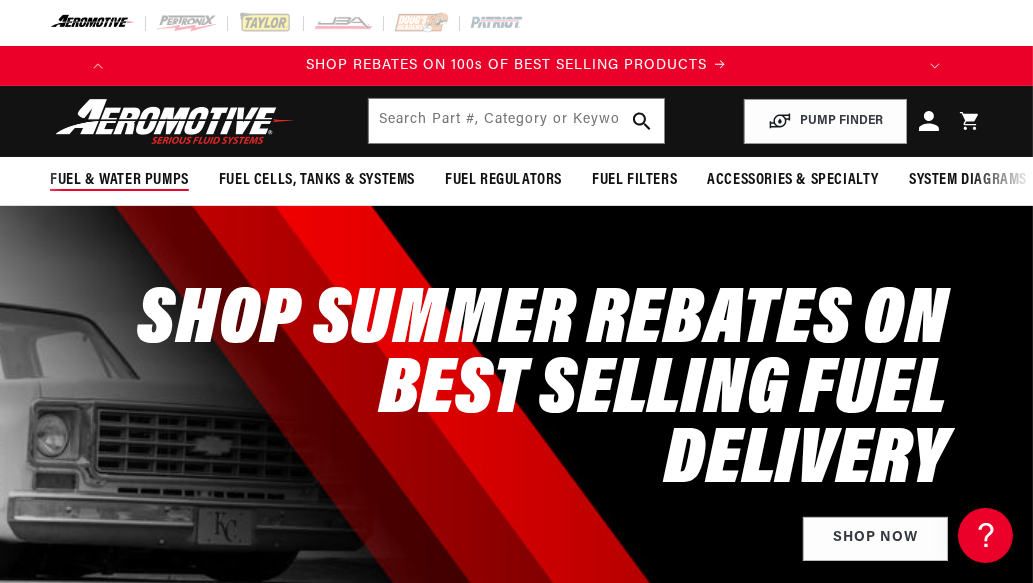 click on "Fuel & Water Pumps" at bounding box center (119, 180) 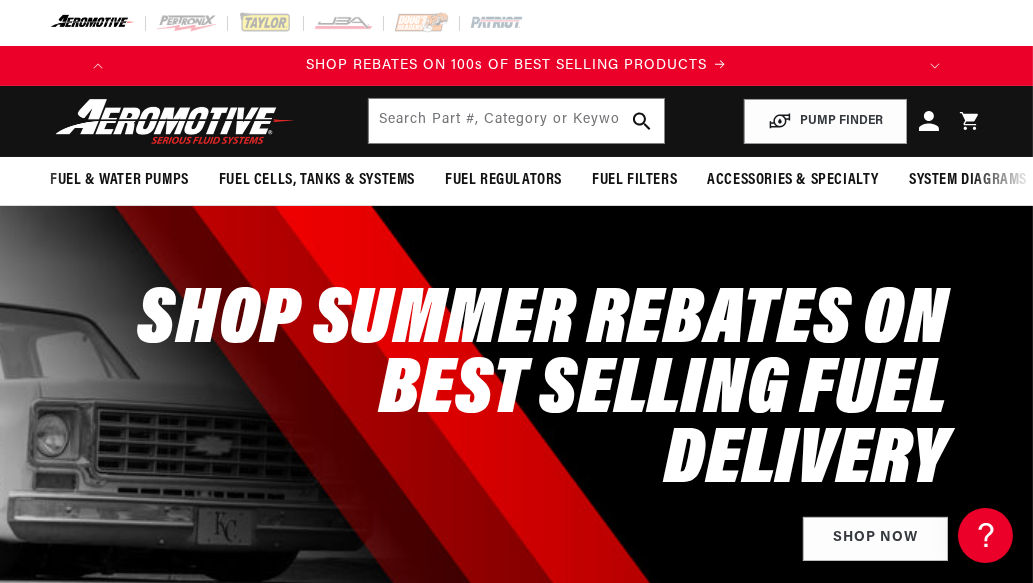 scroll, scrollTop: 0, scrollLeft: 791, axis: horizontal 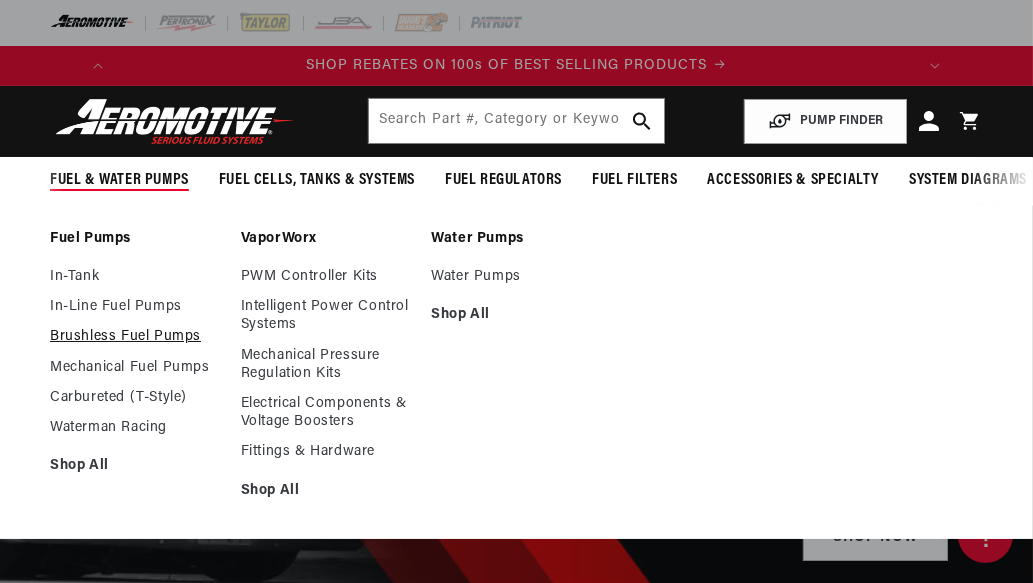 drag, startPoint x: 68, startPoint y: 175, endPoint x: 49, endPoint y: 353, distance: 179.01117 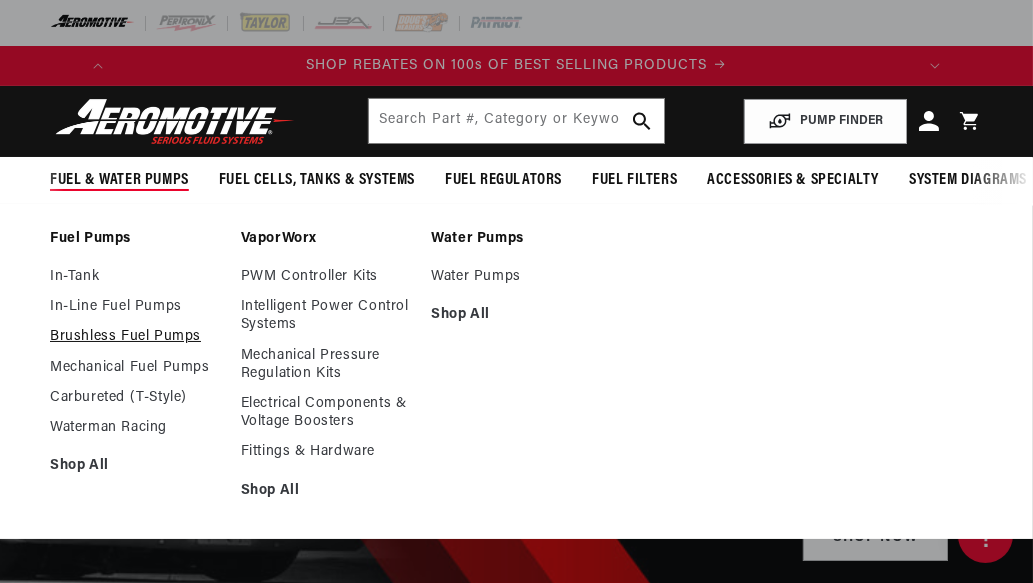 scroll, scrollTop: 0, scrollLeft: 791, axis: horizontal 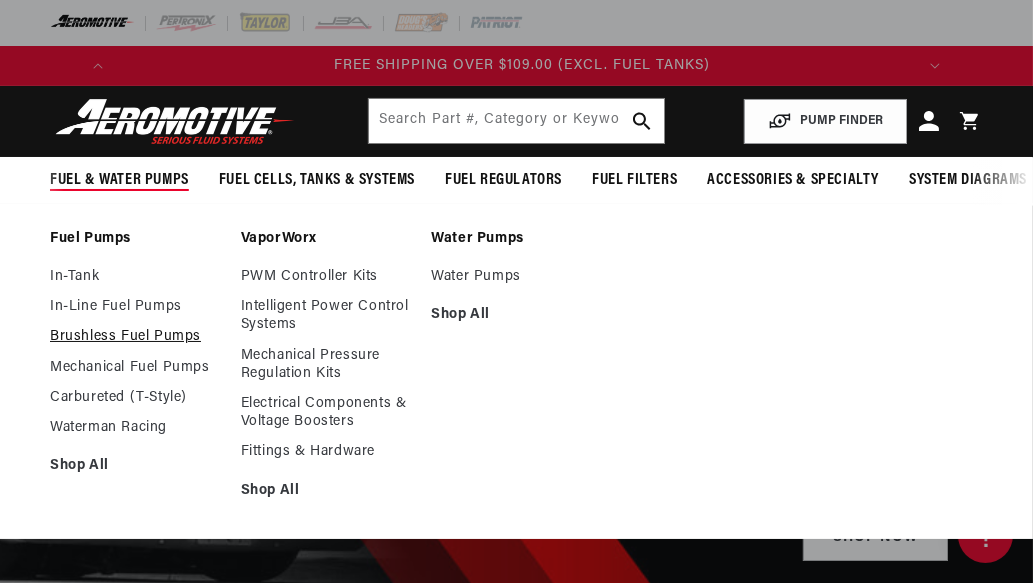 click on "Brushless Fuel Pumps" at bounding box center [135, 337] 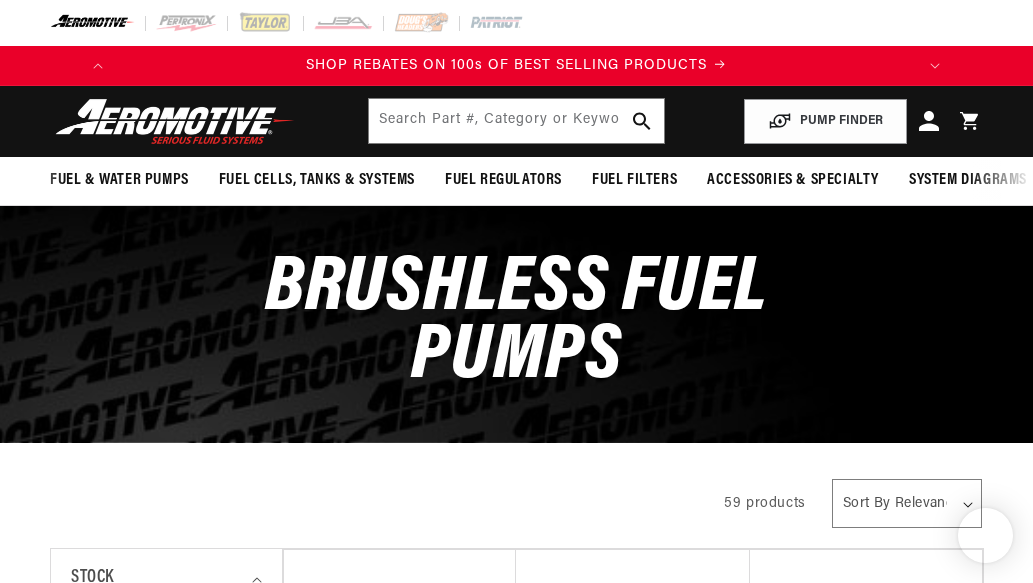 scroll, scrollTop: 0, scrollLeft: 0, axis: both 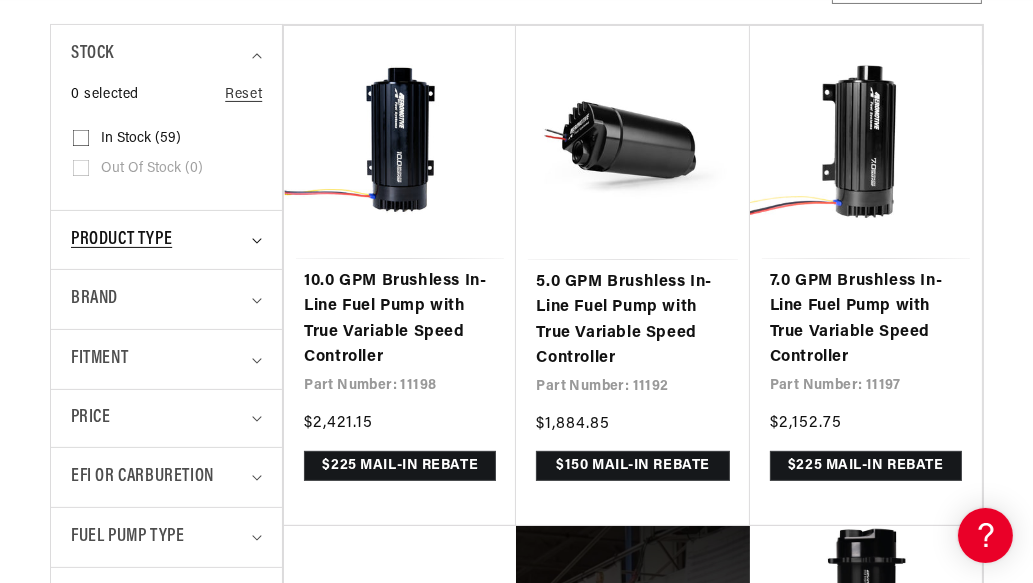 click 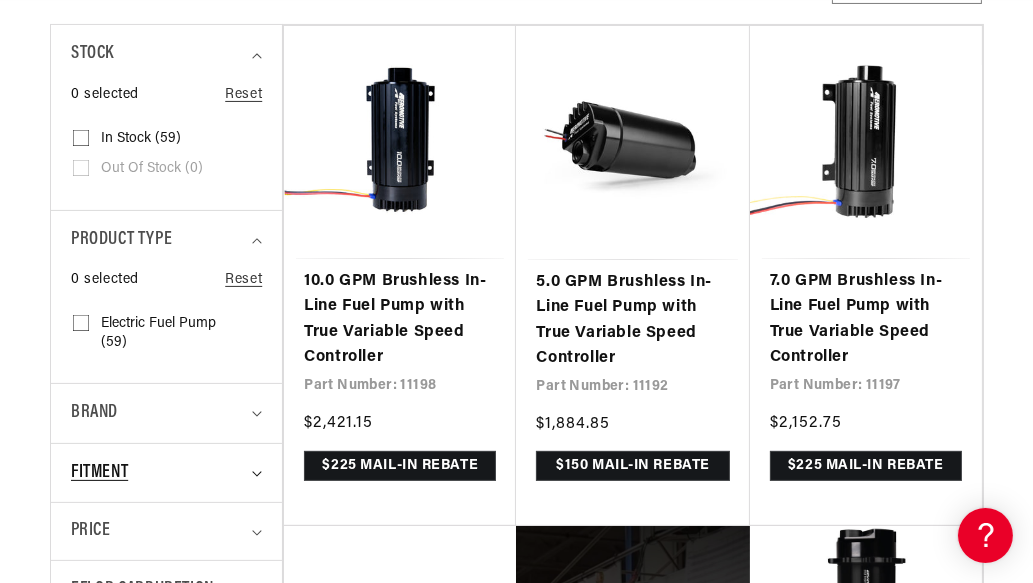click 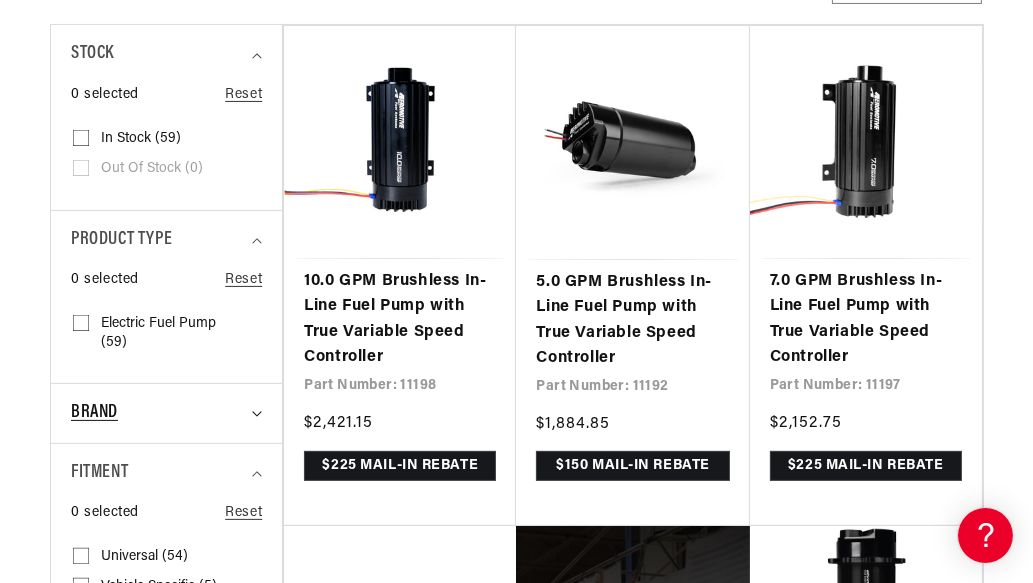 click on "Brand" at bounding box center [166, 413] 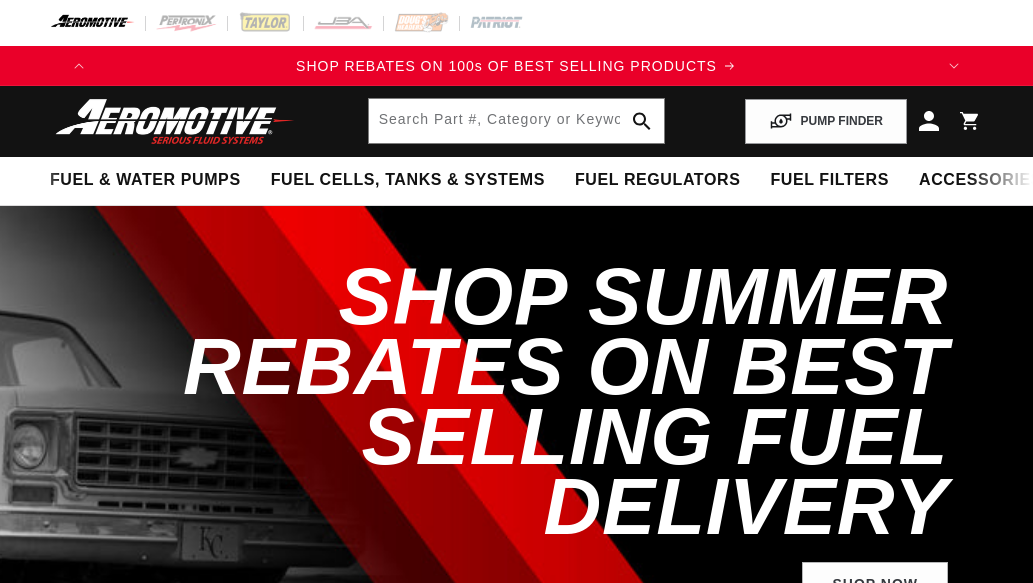scroll, scrollTop: 0, scrollLeft: 0, axis: both 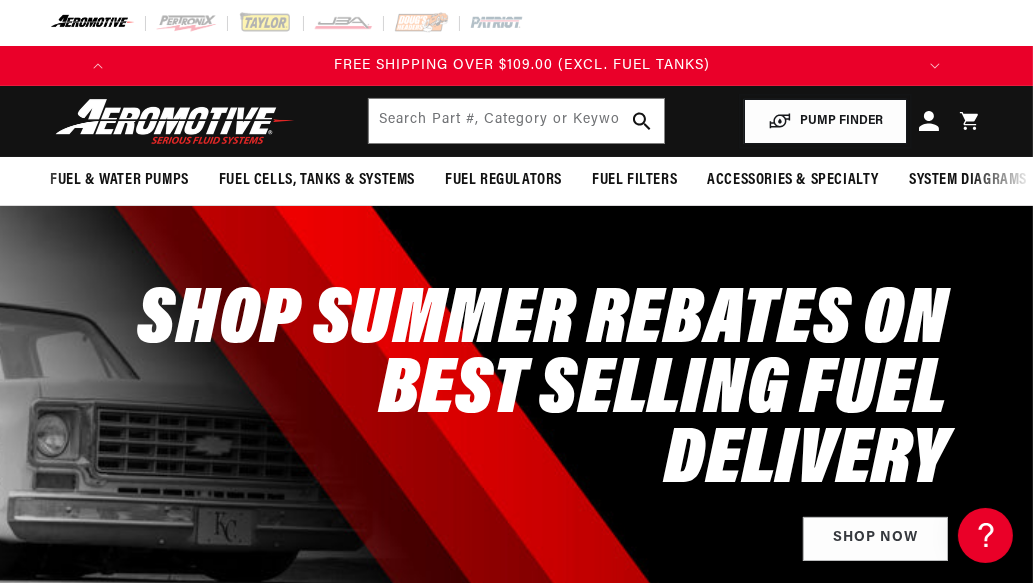 click on "PUMP FINDER" at bounding box center [825, 121] 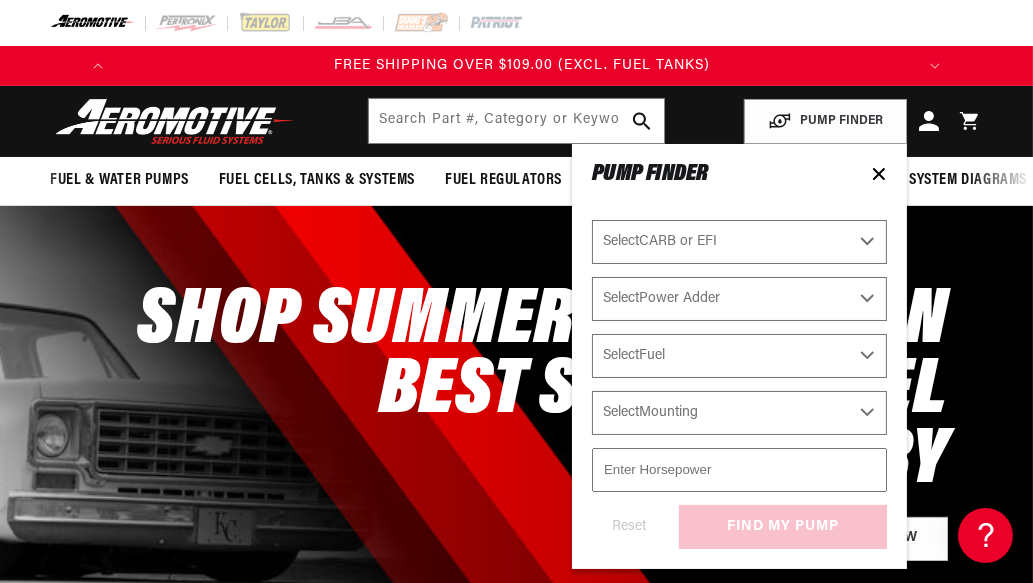 click on "Select  CARB or EFI
Carbureted
Fuel Injected" at bounding box center [739, 242] 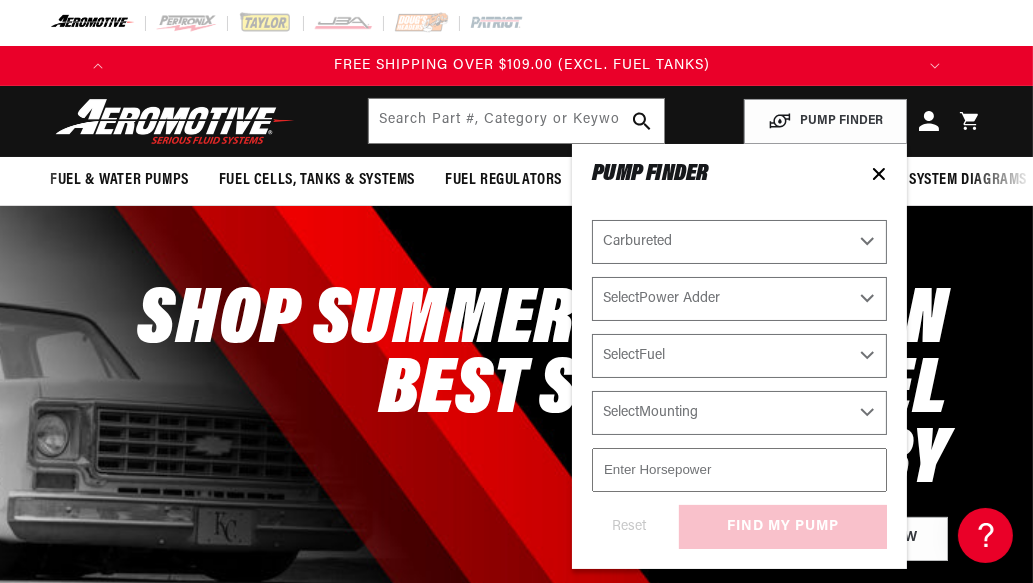 click on "Select  CARB or EFI
Carbureted
Fuel Injected" at bounding box center [739, 242] 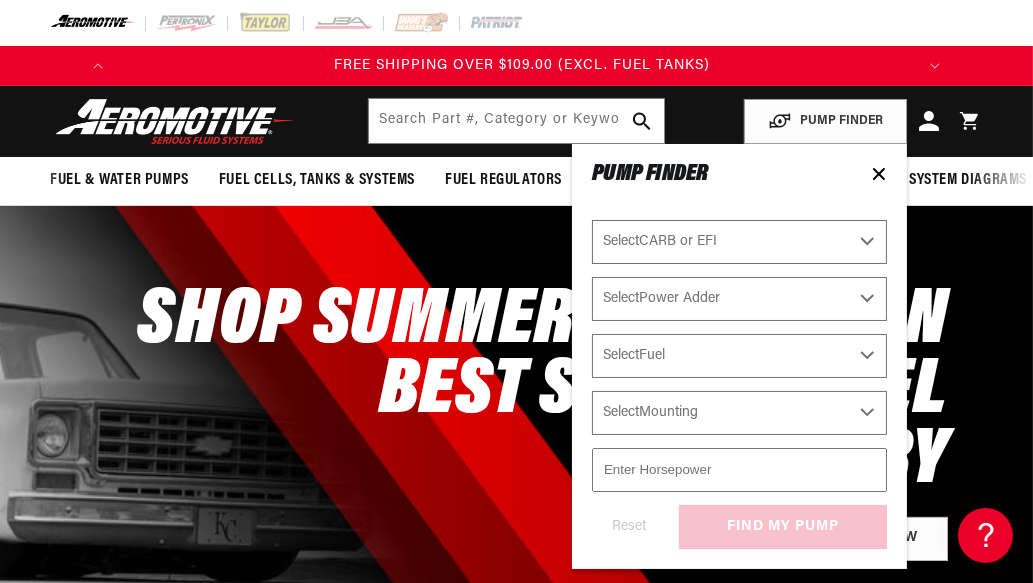 select on "Carbureted" 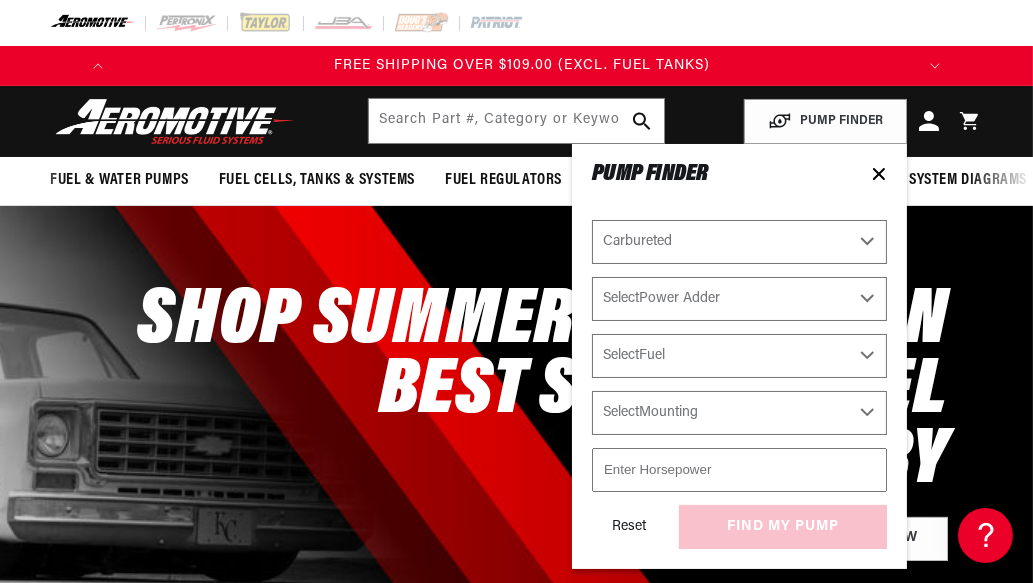 click on "Select  Power Adder
No - Naturally Aspirated
Yes - Forced Induction" at bounding box center [739, 299] 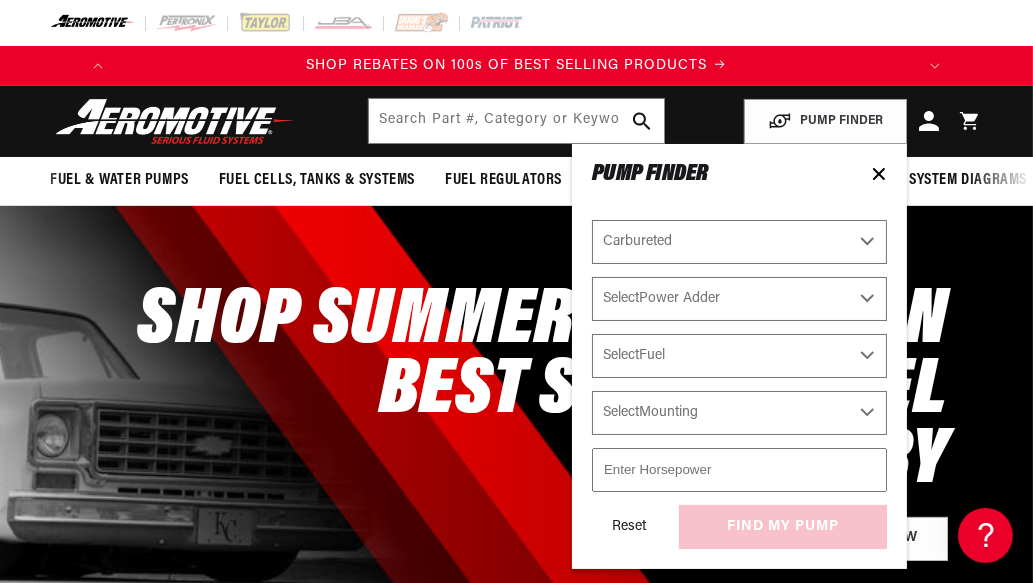select on "No-Naturally-Aspirated" 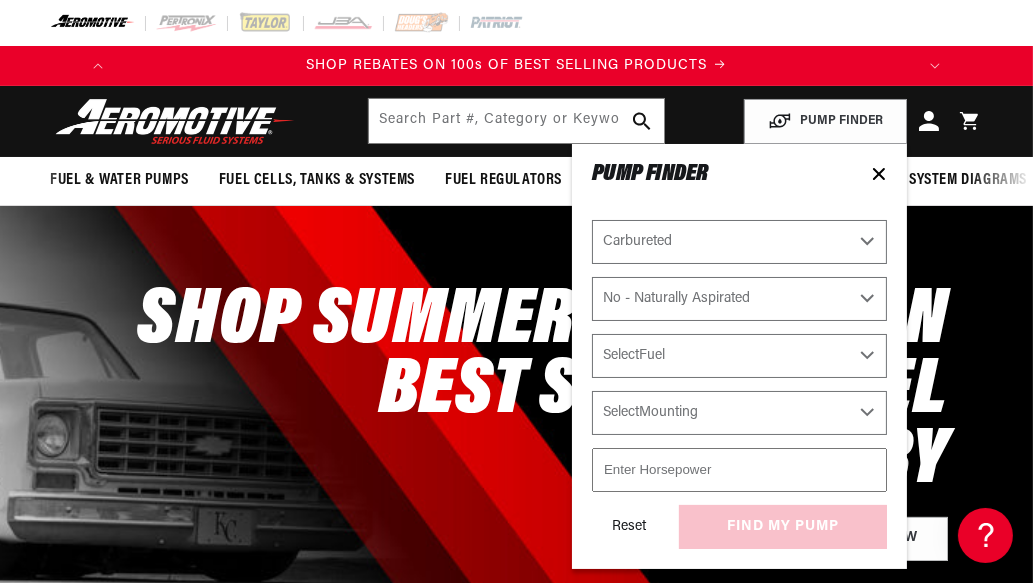 click on "Select  Power Adder
No - Naturally Aspirated
Yes - Forced Induction" at bounding box center [739, 299] 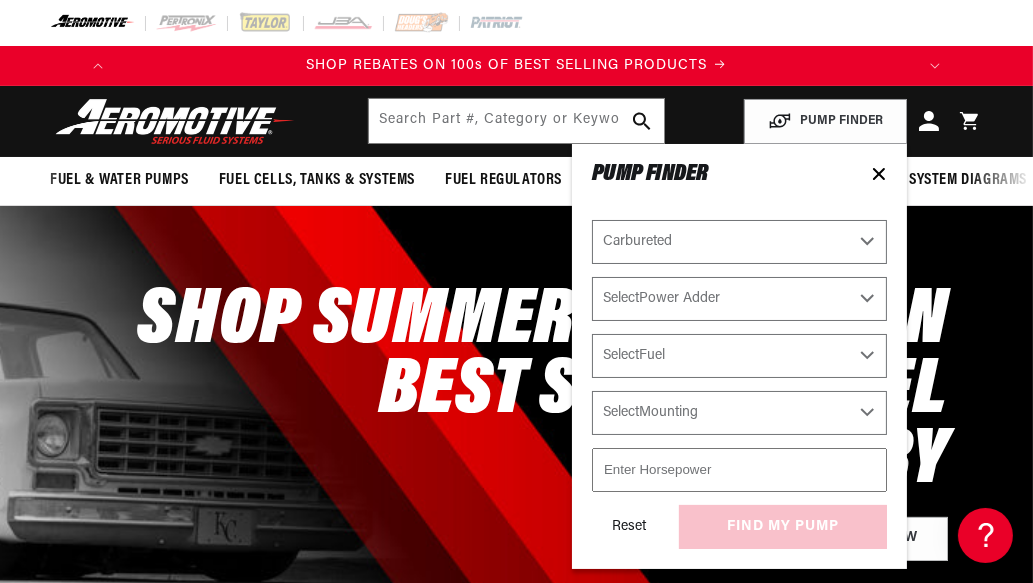 select on "No-Naturally-Aspirated" 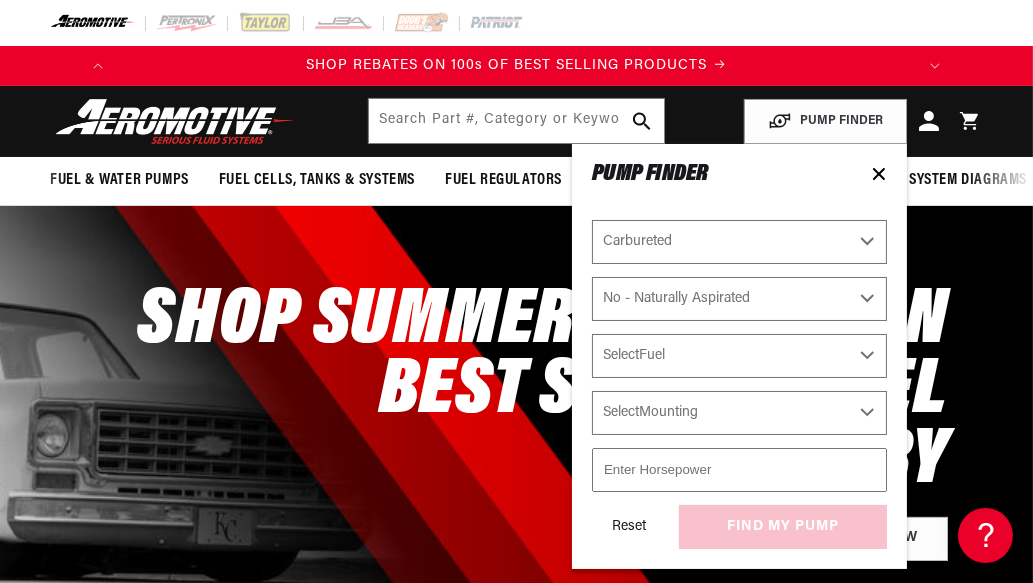 click on "Select  Fuel
E85
Gas" at bounding box center [739, 356] 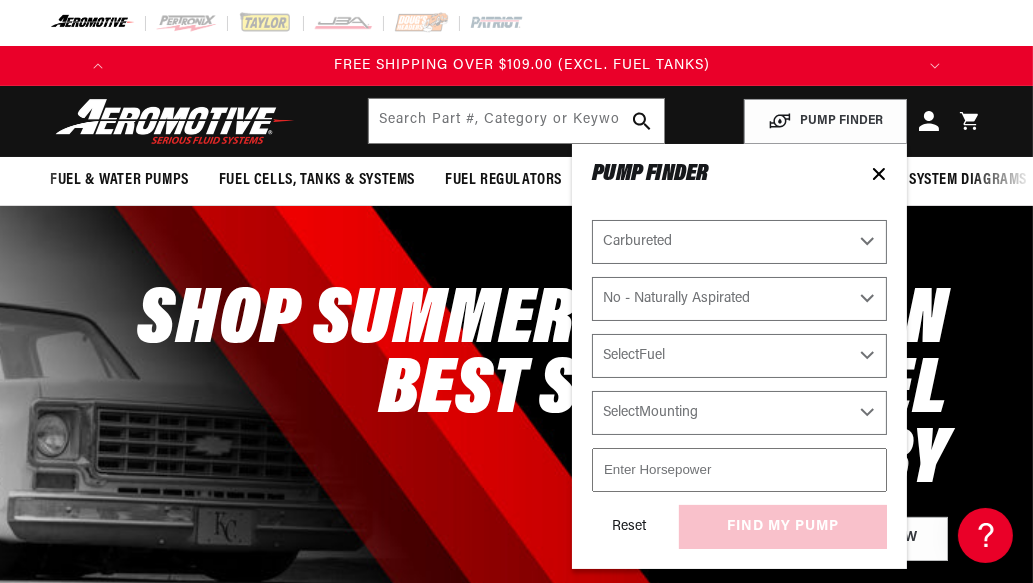 select on "Gas" 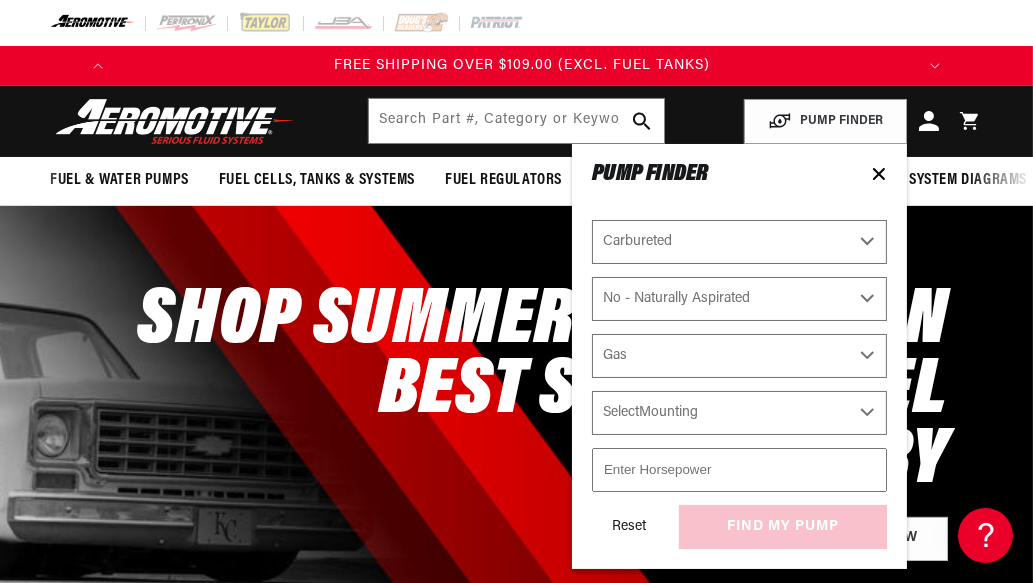 click on "Select  Fuel
E85
Gas" at bounding box center (739, 356) 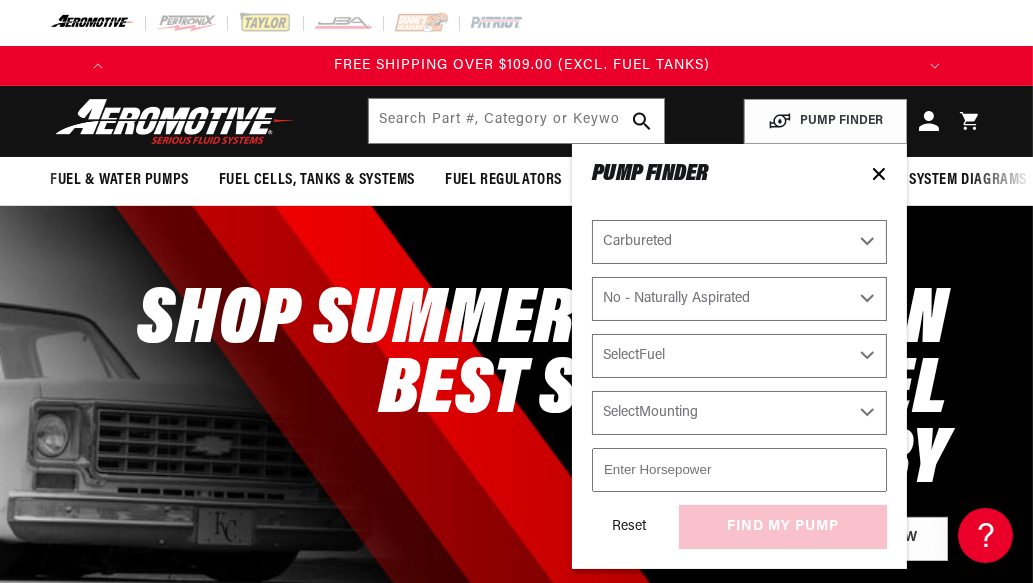 select on "Gas" 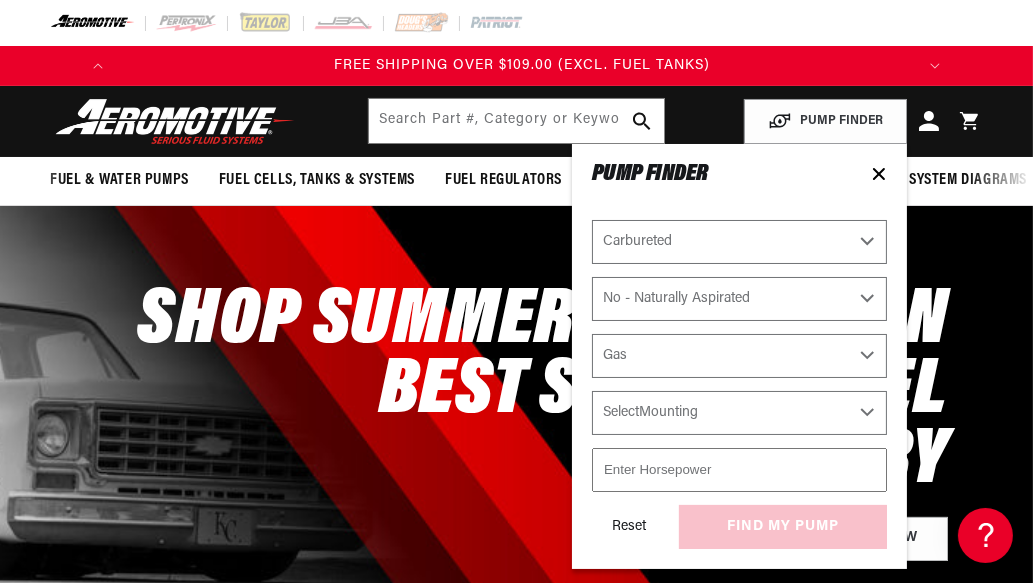 scroll, scrollTop: 0, scrollLeft: 0, axis: both 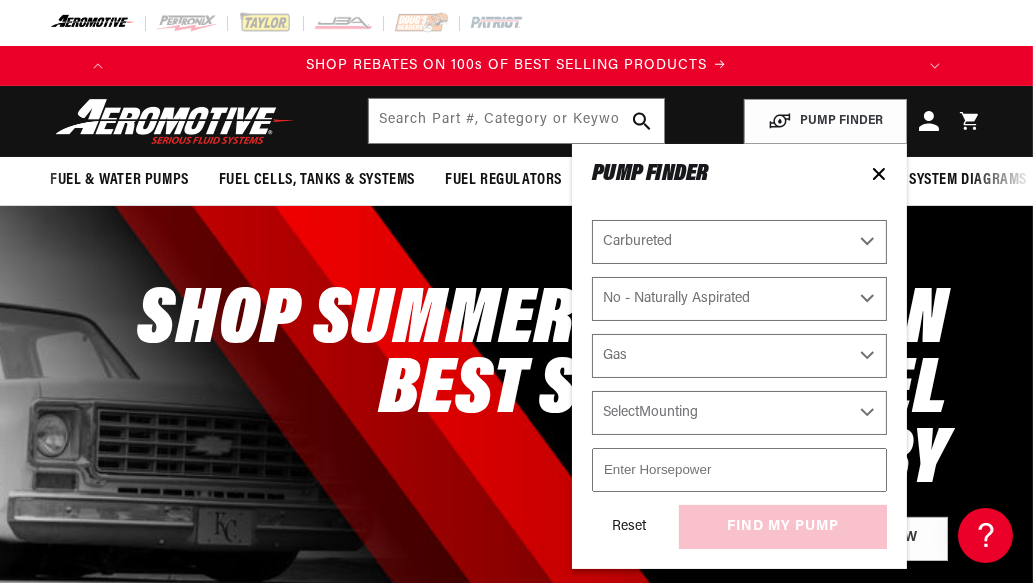 click on "Select  Mounting
External
In-Tank" at bounding box center (739, 413) 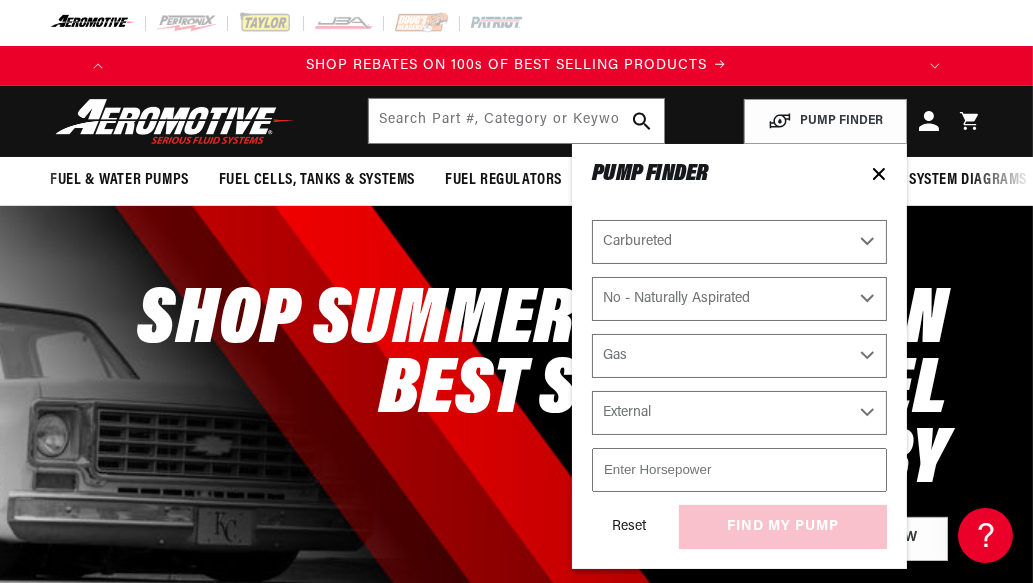 click on "Select  Mounting
External
In-Tank" at bounding box center (739, 413) 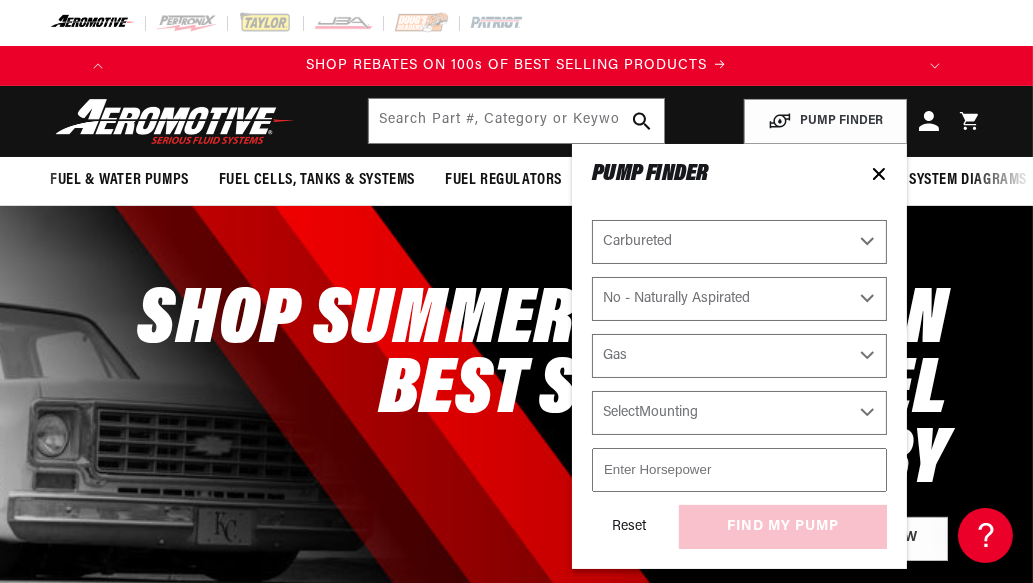 select on "External" 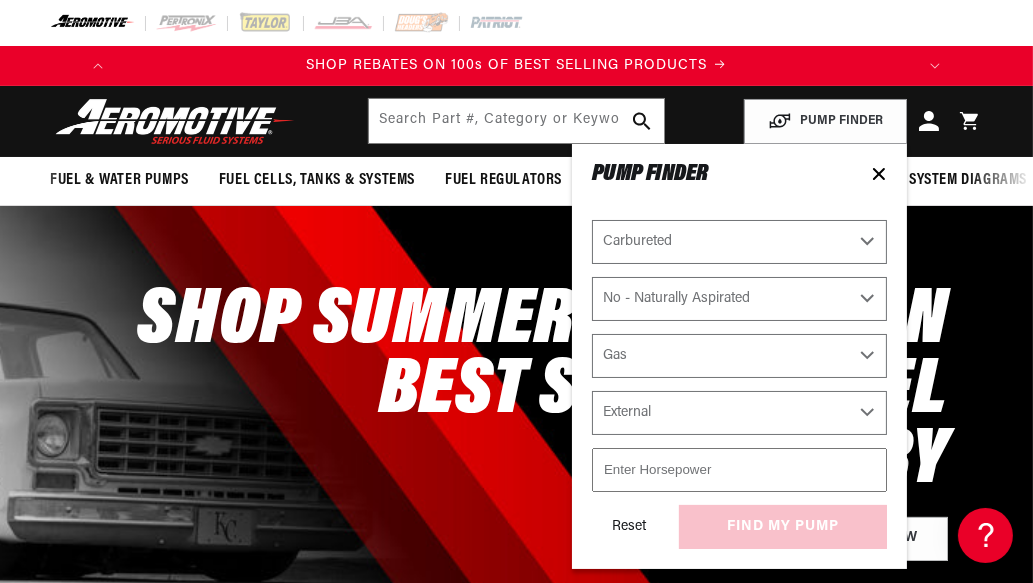 scroll, scrollTop: 0, scrollLeft: 791, axis: horizontal 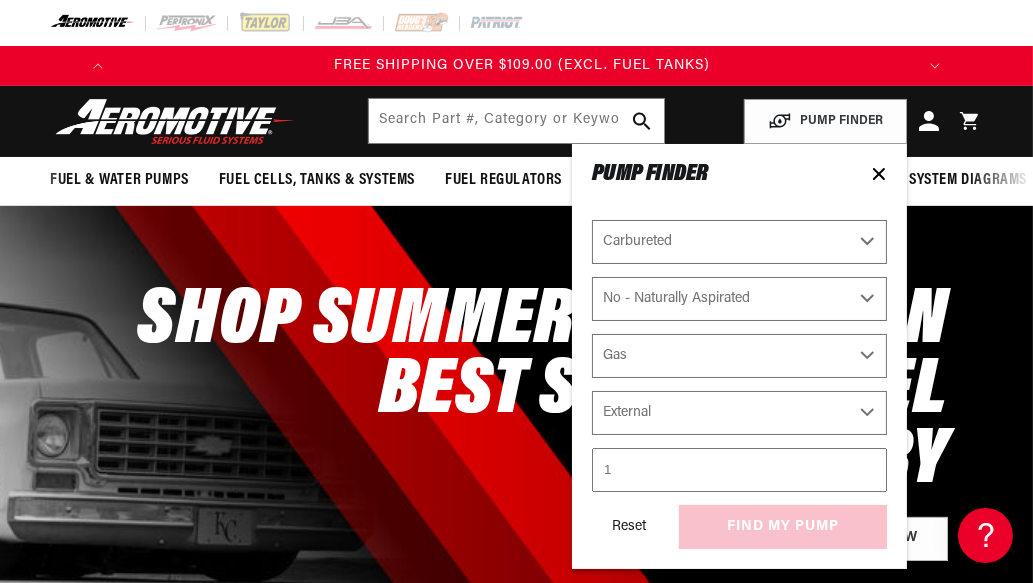 click on "1" at bounding box center [739, 470] 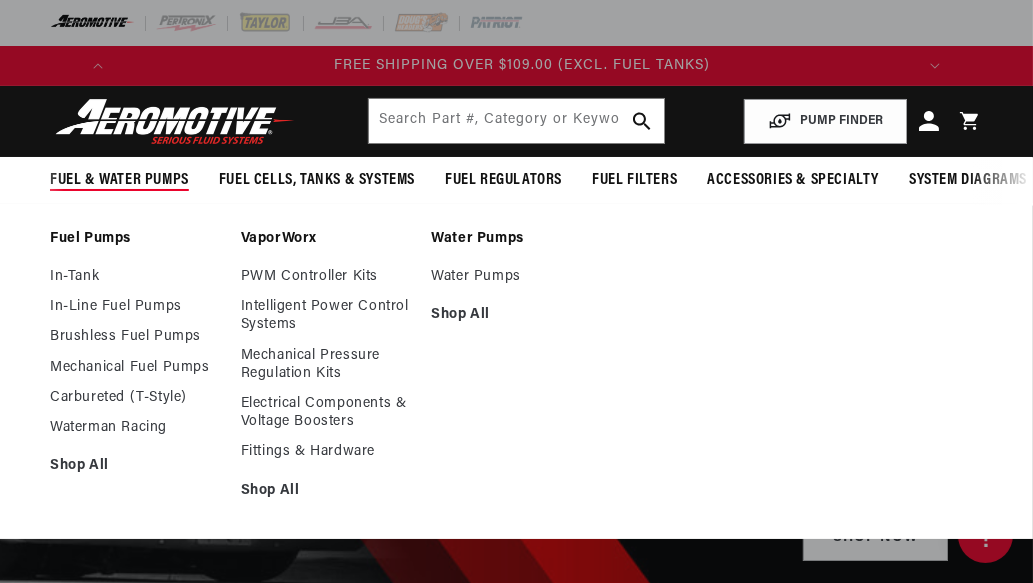 scroll, scrollTop: 0, scrollLeft: 0, axis: both 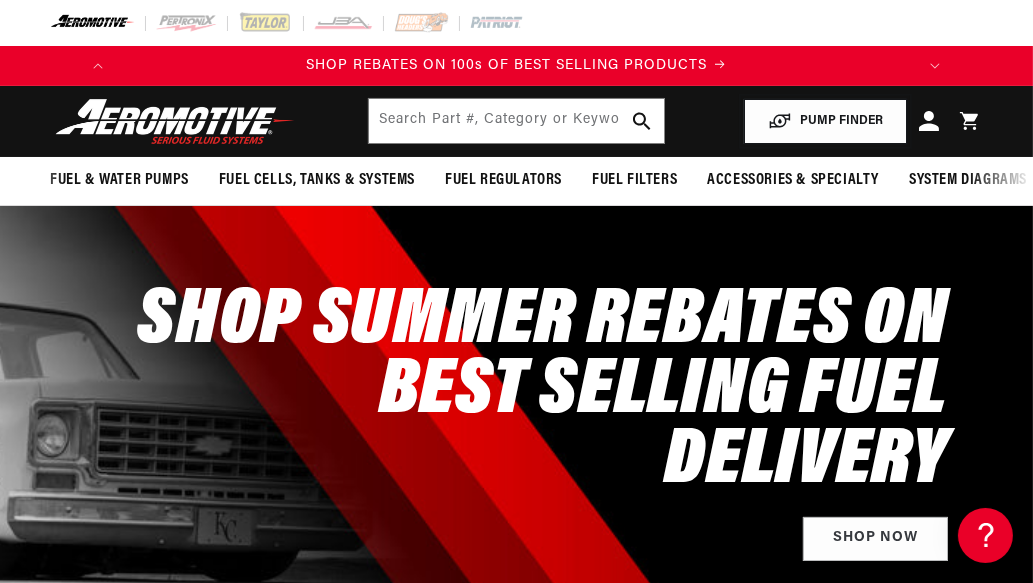 click on "PUMP FINDER" at bounding box center (825, 121) 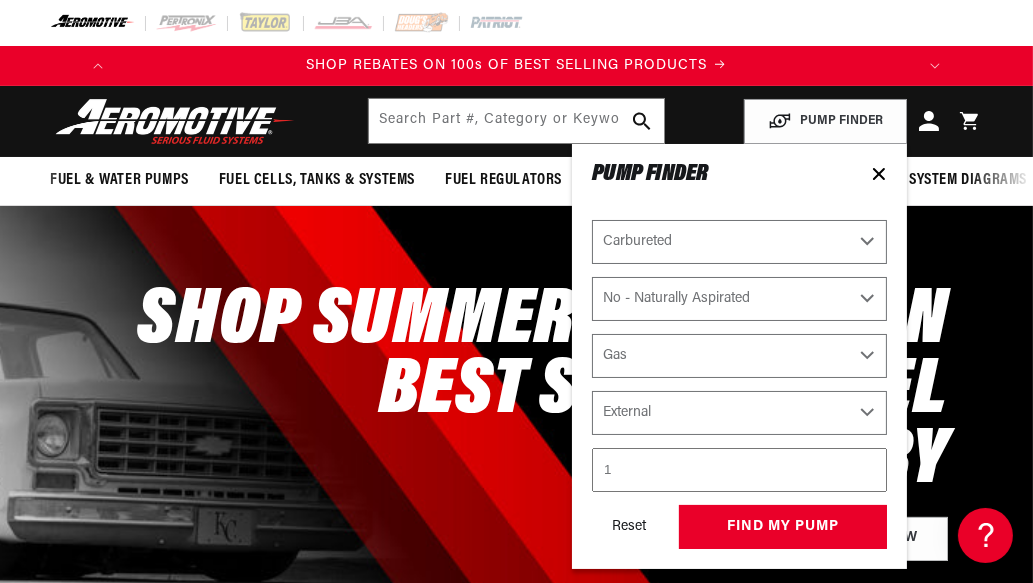 scroll, scrollTop: 0, scrollLeft: 791, axis: horizontal 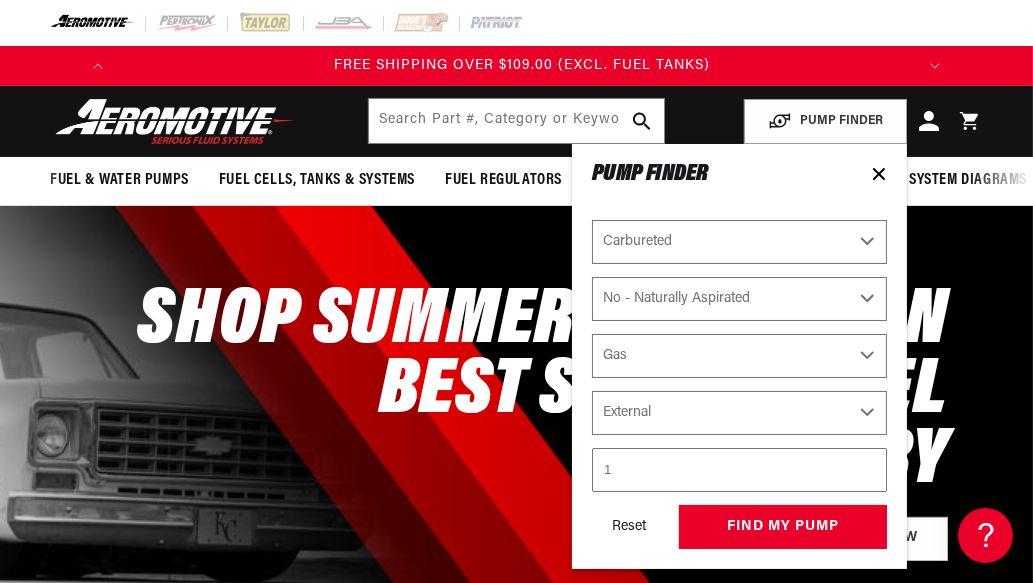 click on "1" at bounding box center (739, 470) 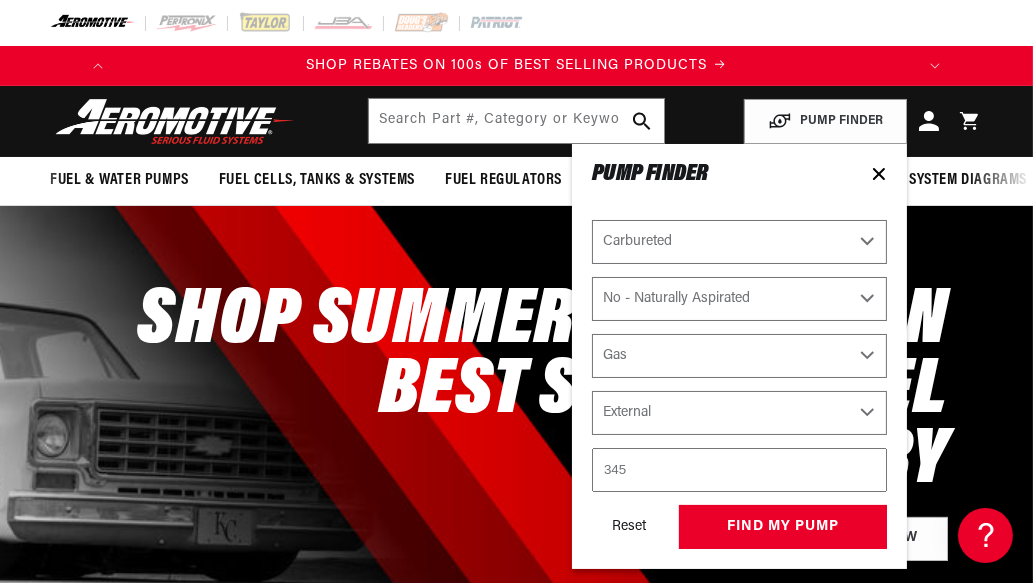 scroll, scrollTop: 0, scrollLeft: 791, axis: horizontal 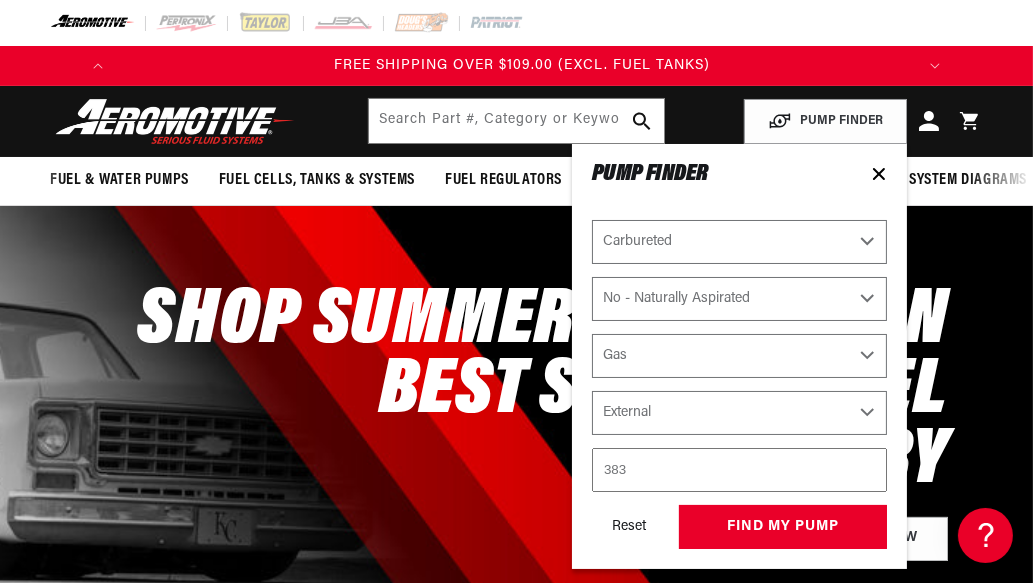 click on "383" at bounding box center [739, 470] 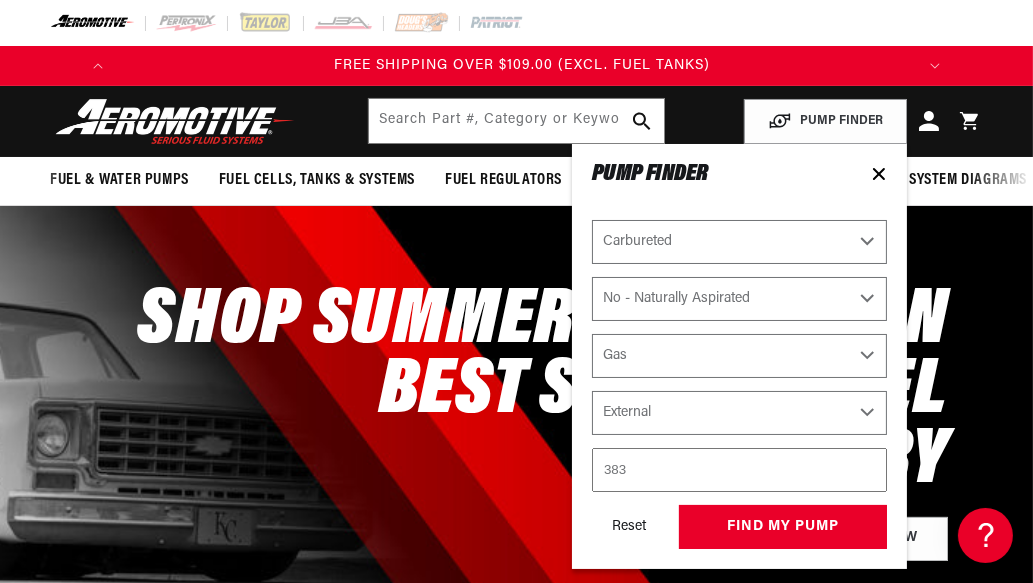 scroll, scrollTop: 0, scrollLeft: 0, axis: both 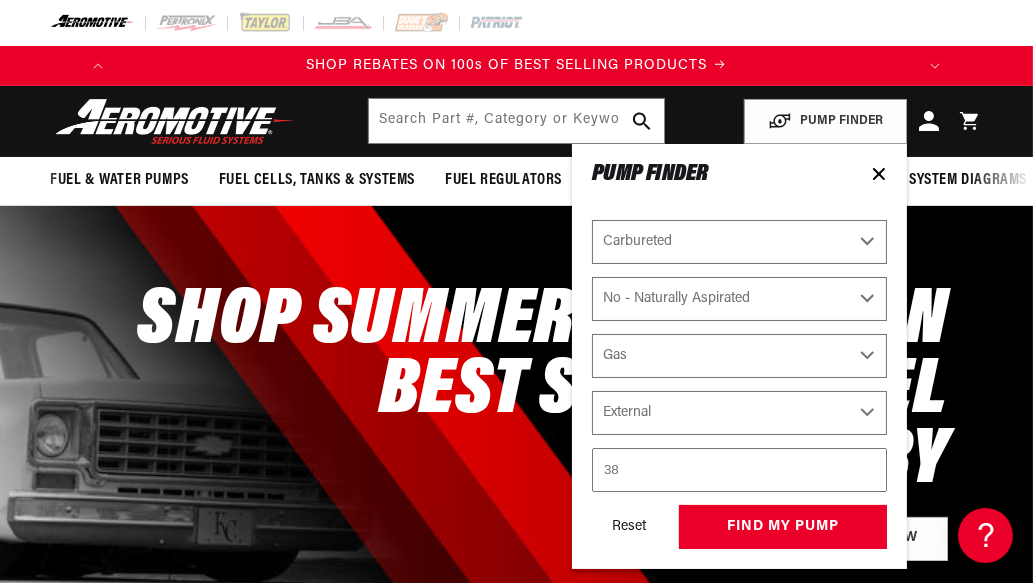 type on "3" 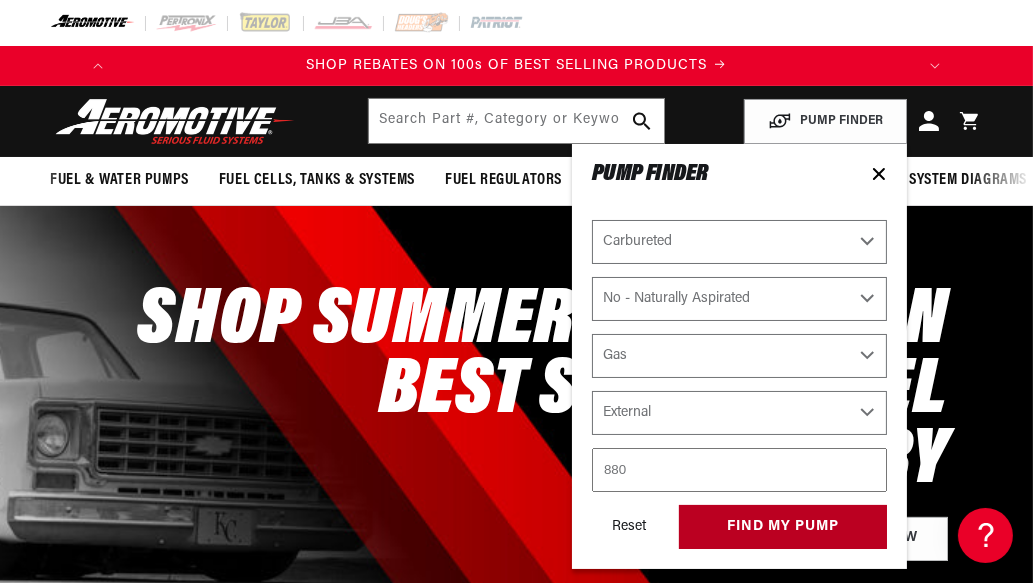 type on "880" 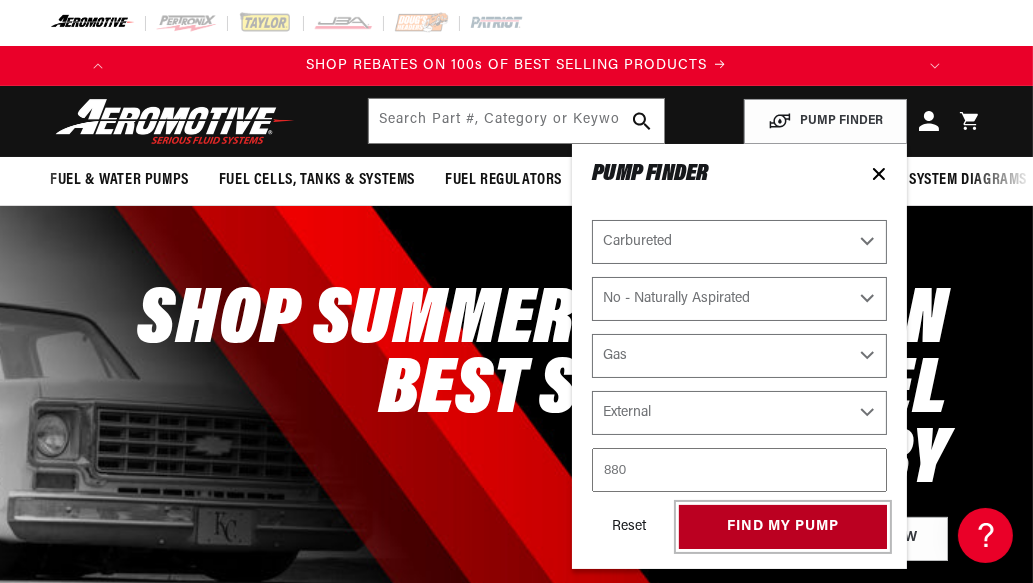 scroll, scrollTop: 0, scrollLeft: 791, axis: horizontal 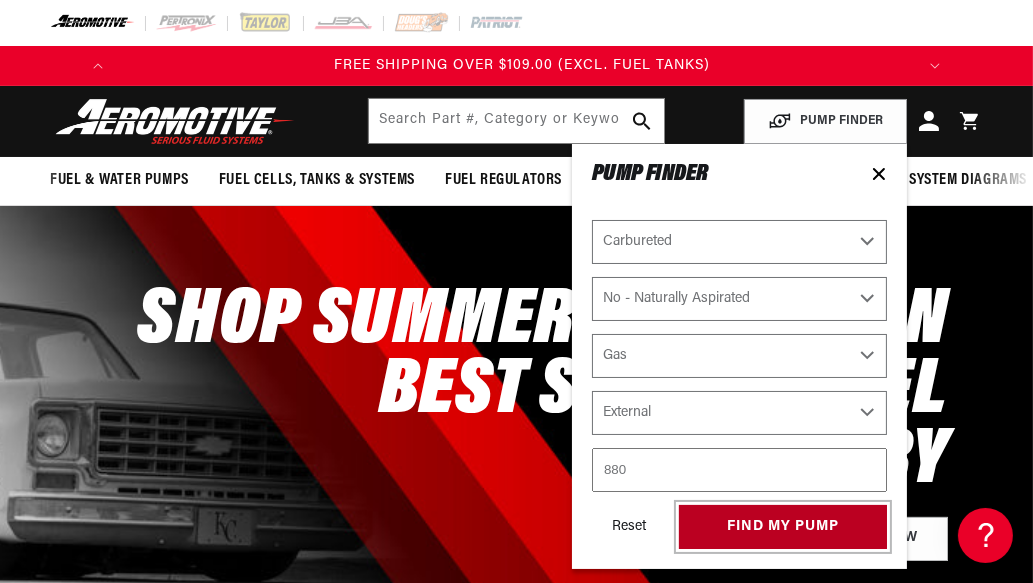 click on "find my pump" at bounding box center (783, 527) 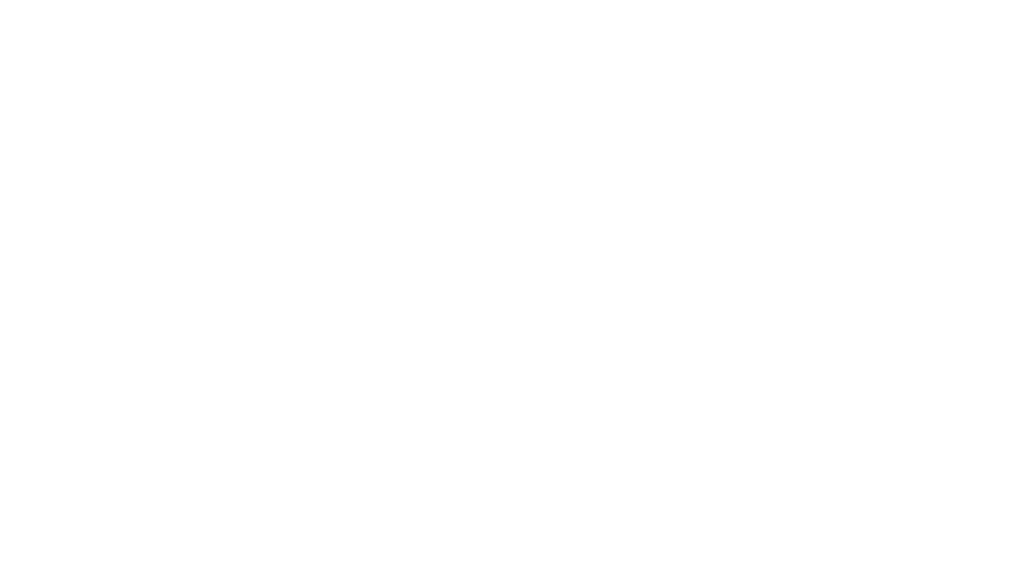 scroll, scrollTop: 0, scrollLeft: 0, axis: both 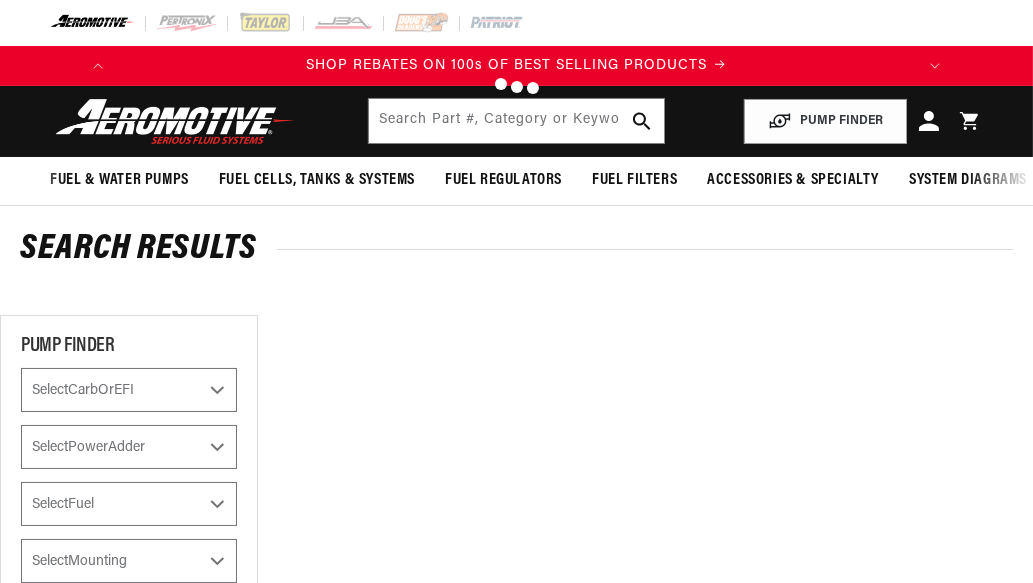 select on "Carbureted" 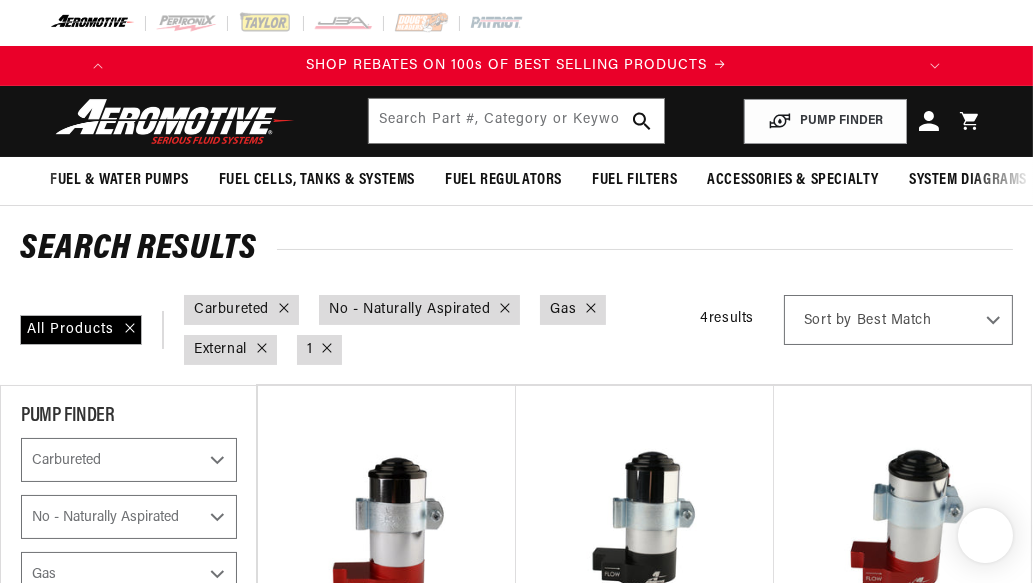 scroll, scrollTop: 0, scrollLeft: 0, axis: both 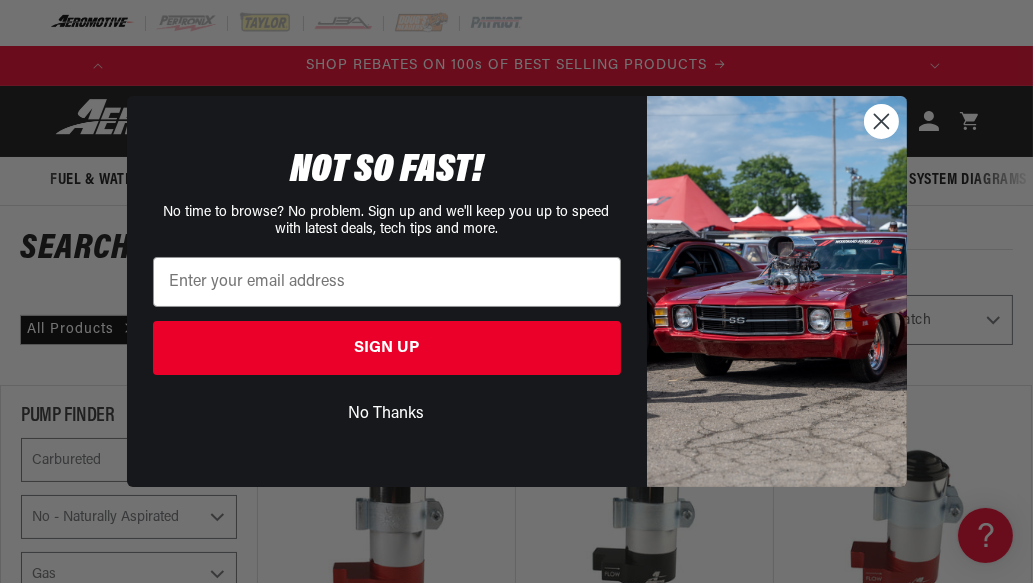 drag, startPoint x: 403, startPoint y: 404, endPoint x: 546, endPoint y: 372, distance: 146.53668 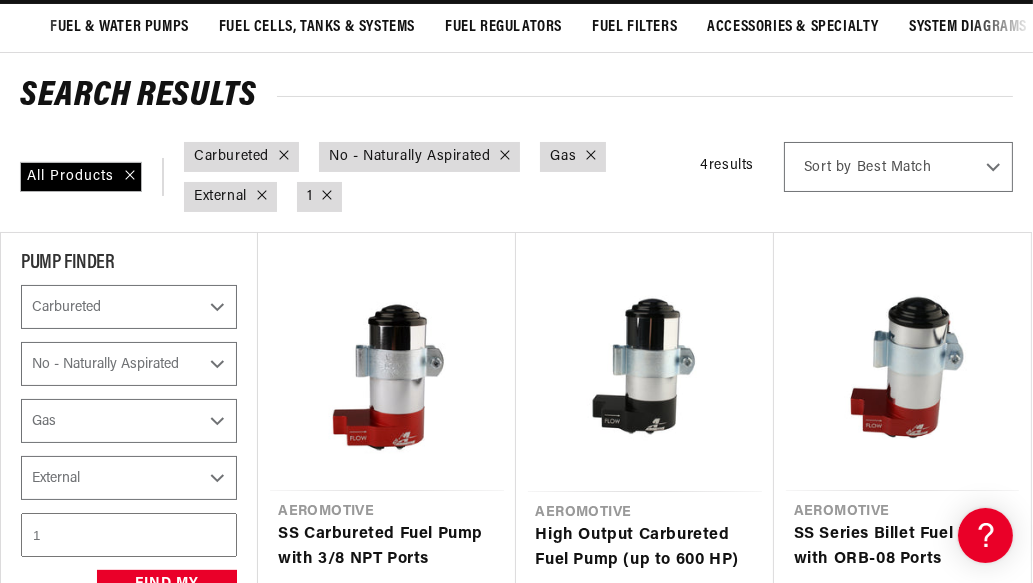 scroll, scrollTop: 160, scrollLeft: 0, axis: vertical 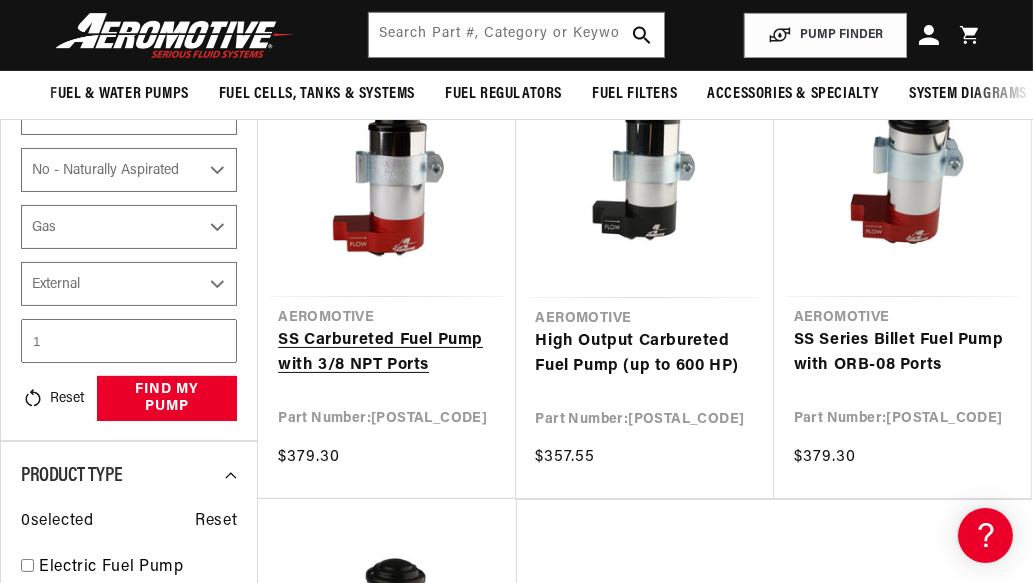 click on "SS Carbureted Fuel Pump with 3/8 NPT Ports" at bounding box center (386, 353) 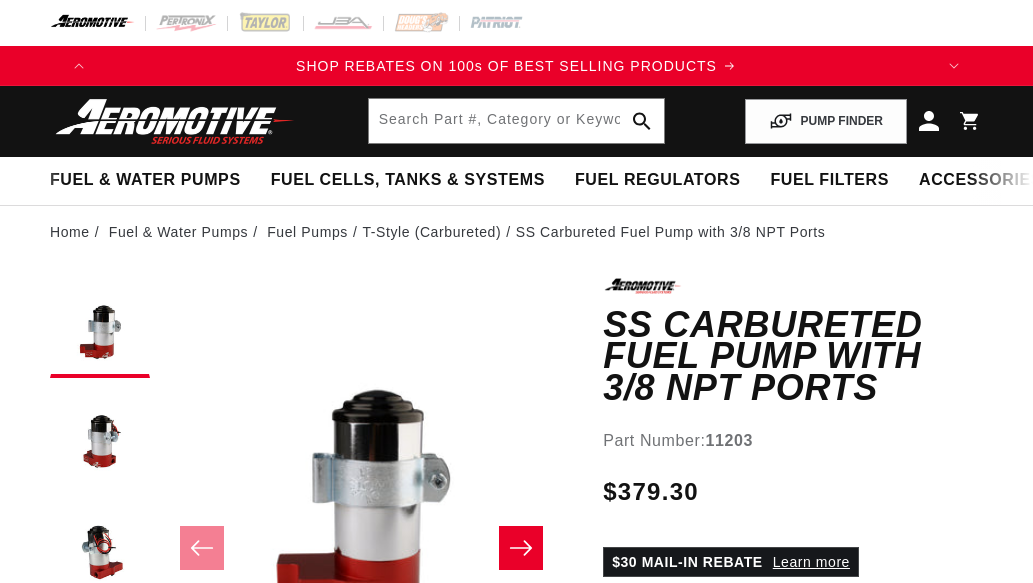 scroll, scrollTop: 0, scrollLeft: 0, axis: both 